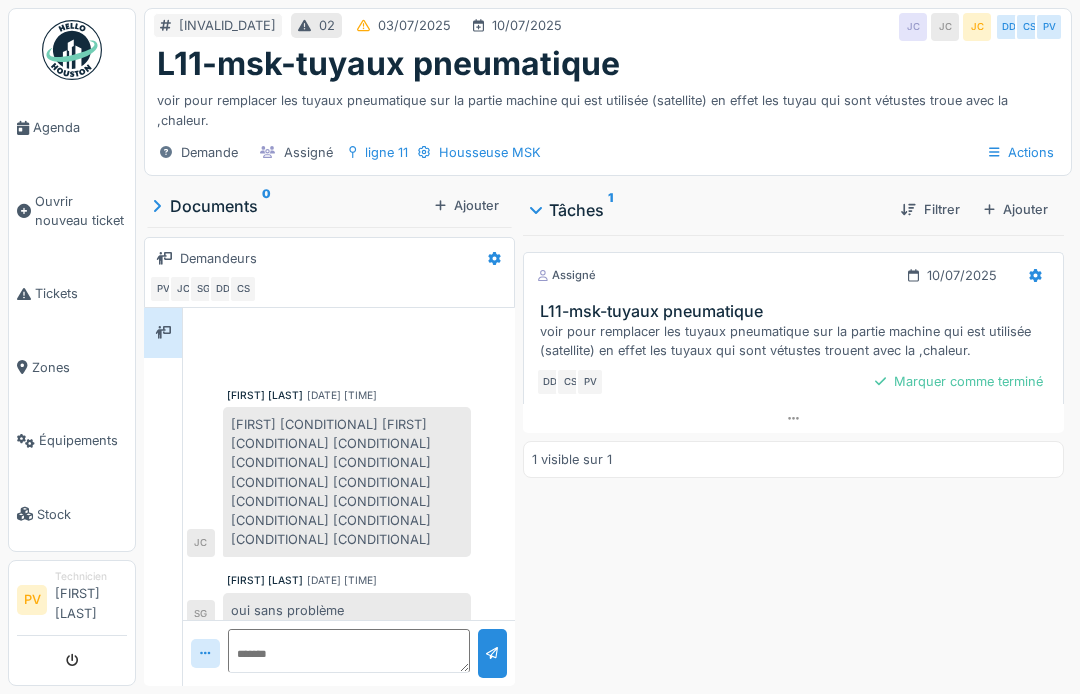 scroll, scrollTop: 0, scrollLeft: 0, axis: both 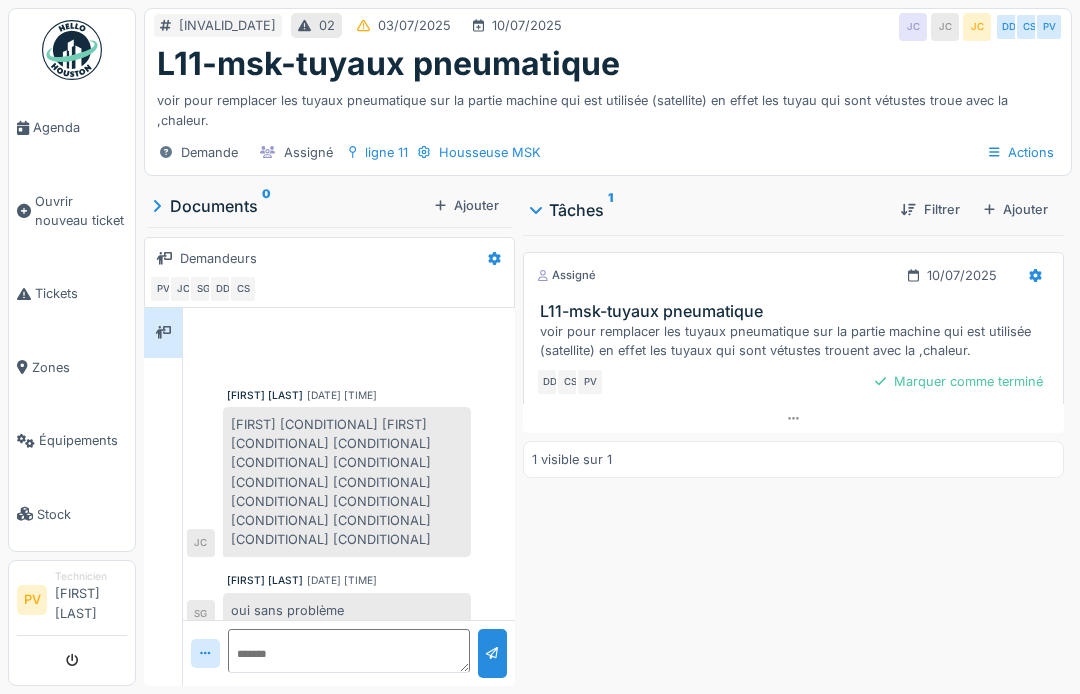 click on "Agenda" at bounding box center [72, 127] 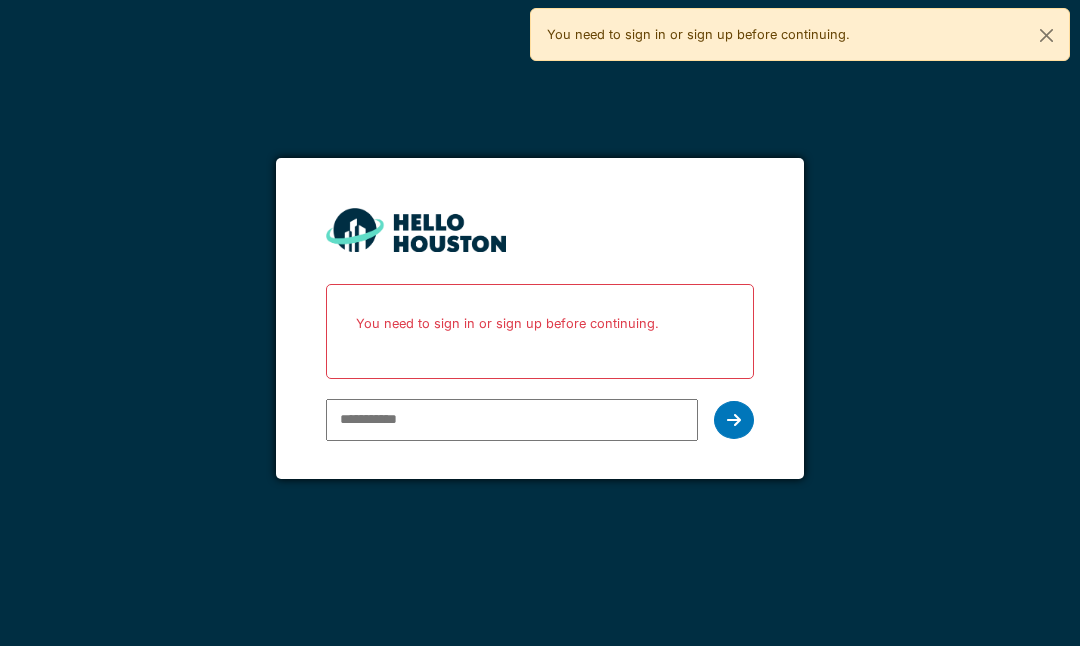 scroll, scrollTop: 0, scrollLeft: 0, axis: both 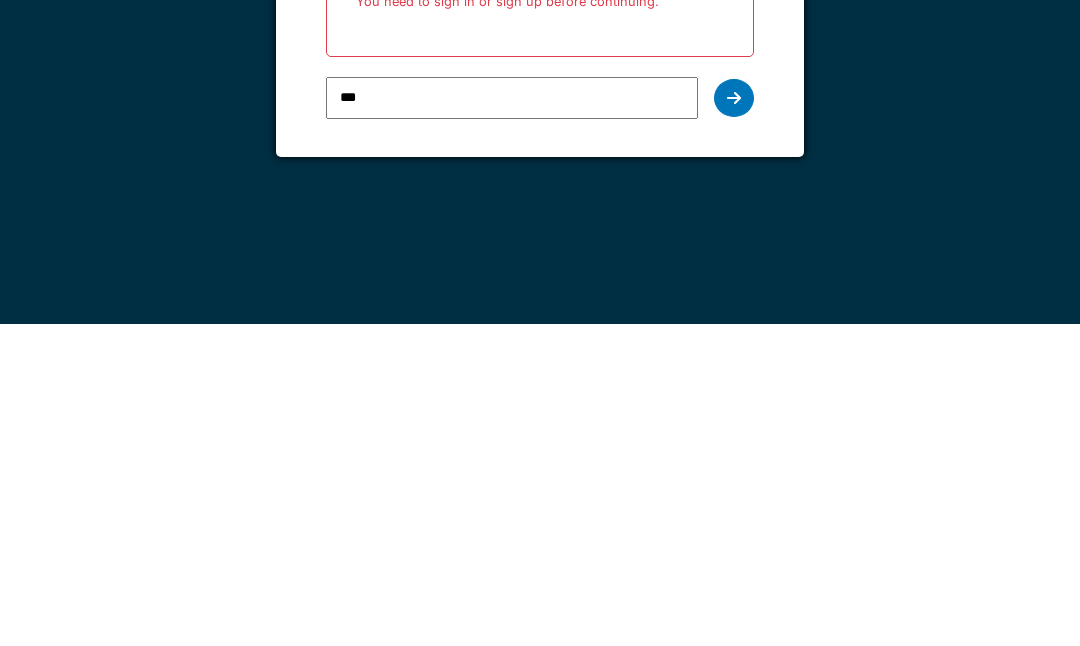 type on "**********" 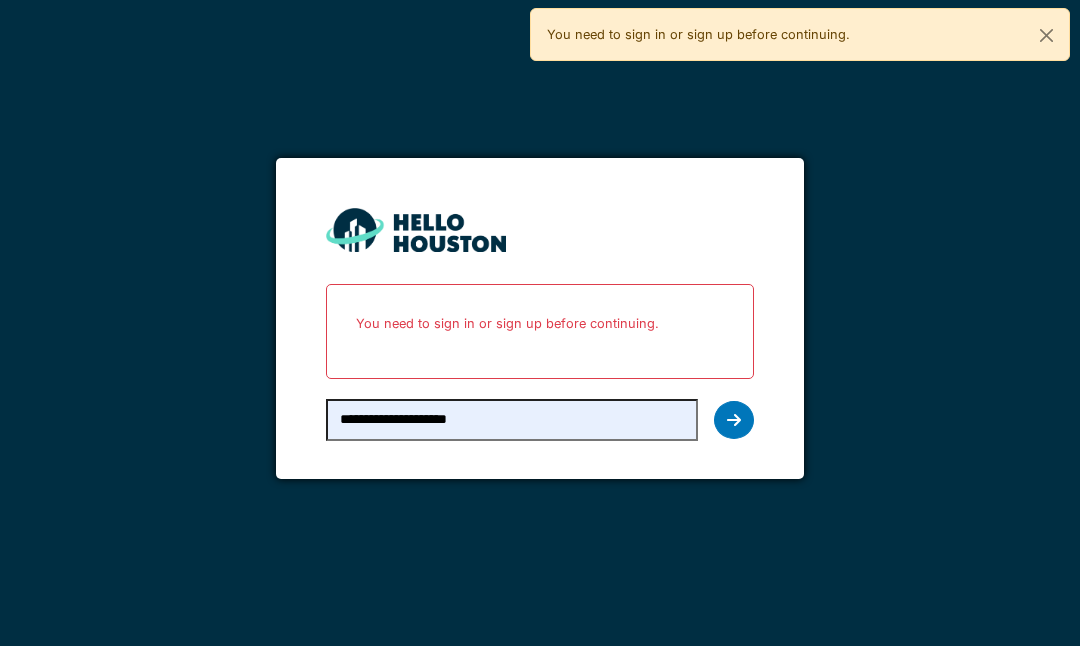 click at bounding box center [734, 420] 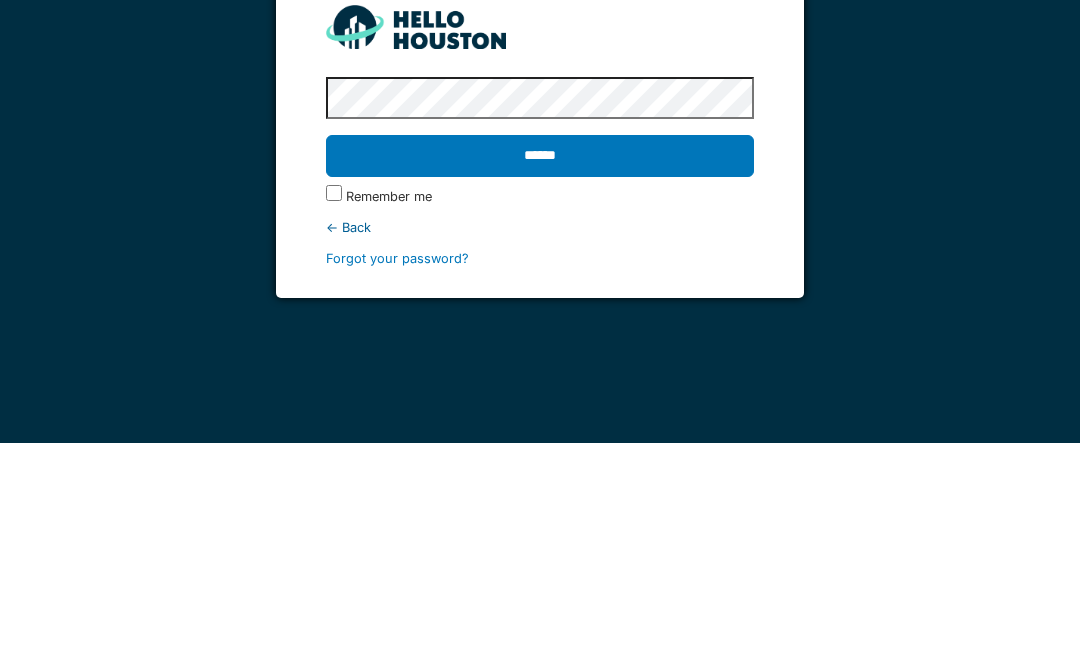 click on "******" at bounding box center [539, 359] 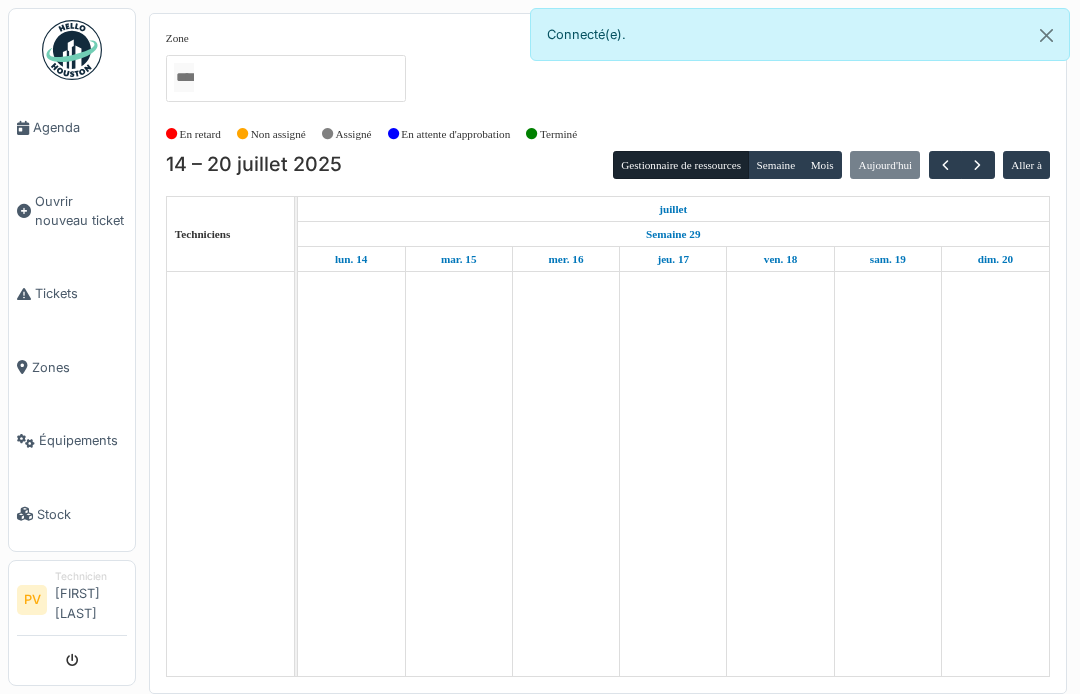 scroll, scrollTop: 0, scrollLeft: 0, axis: both 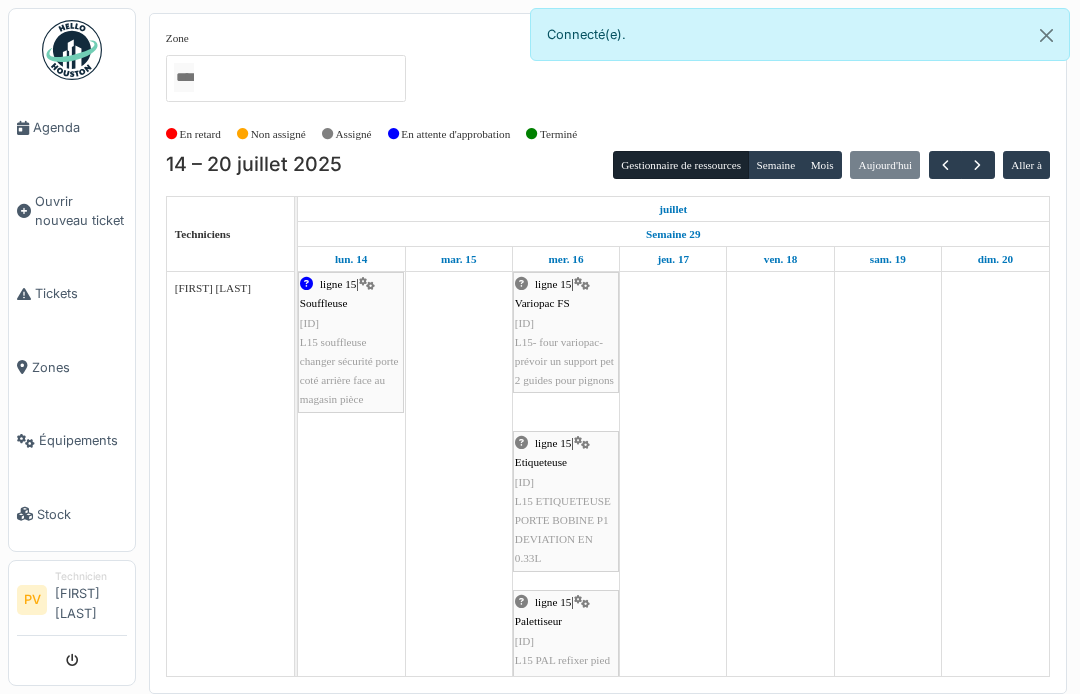 click on "Agenda" at bounding box center (80, 127) 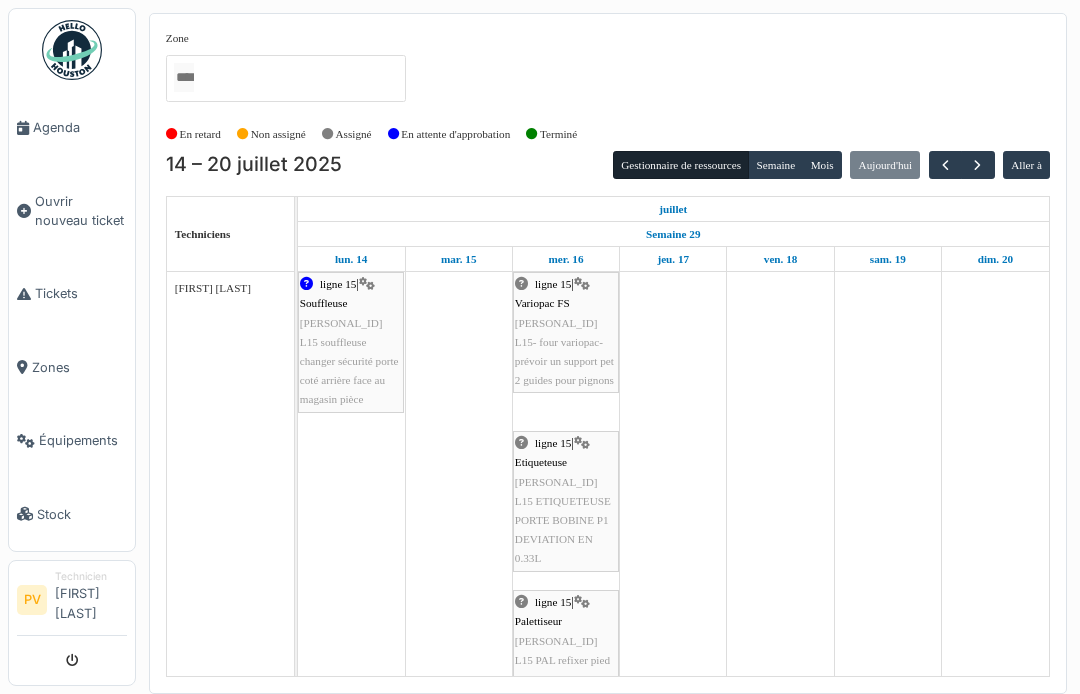 scroll, scrollTop: 0, scrollLeft: 0, axis: both 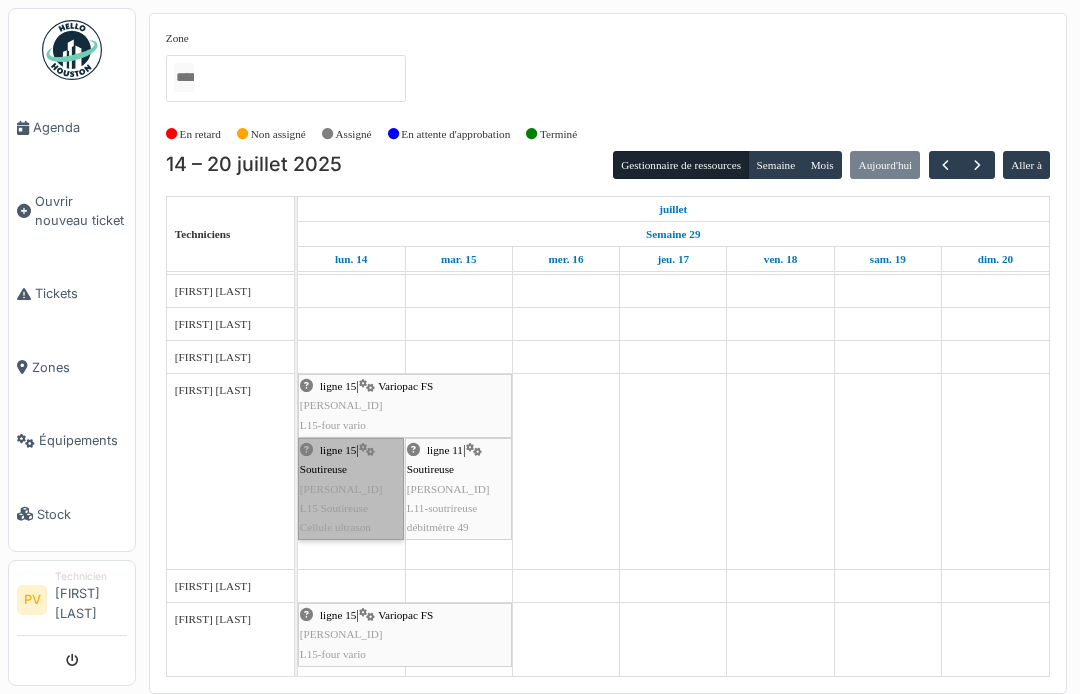 click on "ligne 15
|     Soutireuse
2025/07/63/01071
L15 Soutireuse Cellule ultrason" at bounding box center (351, 489) 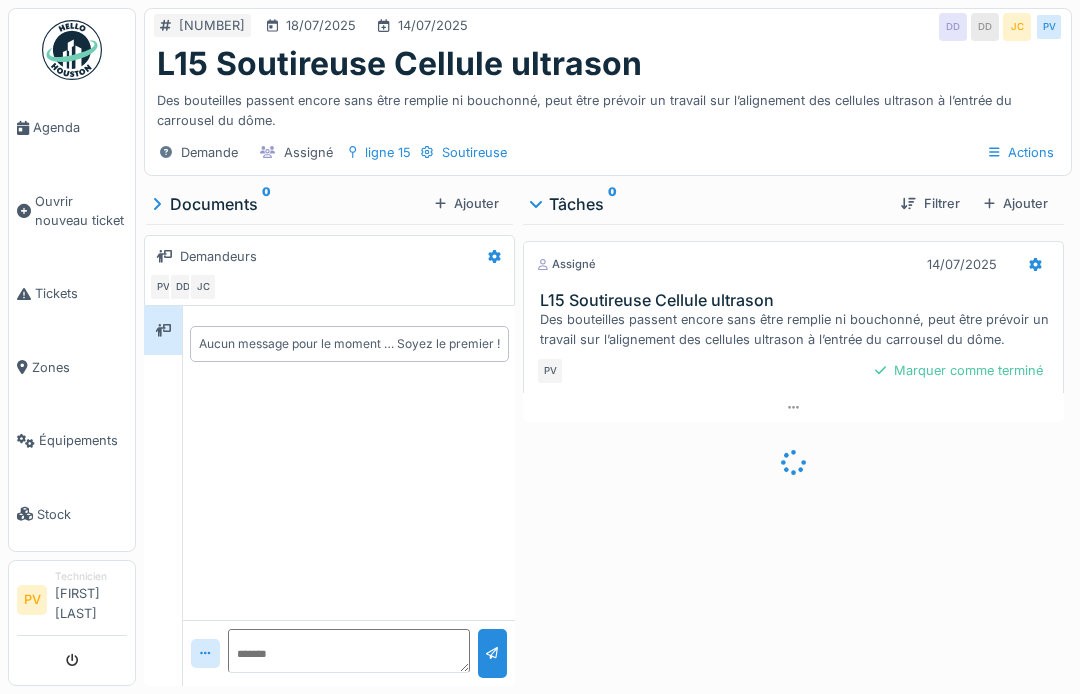 scroll, scrollTop: 0, scrollLeft: 0, axis: both 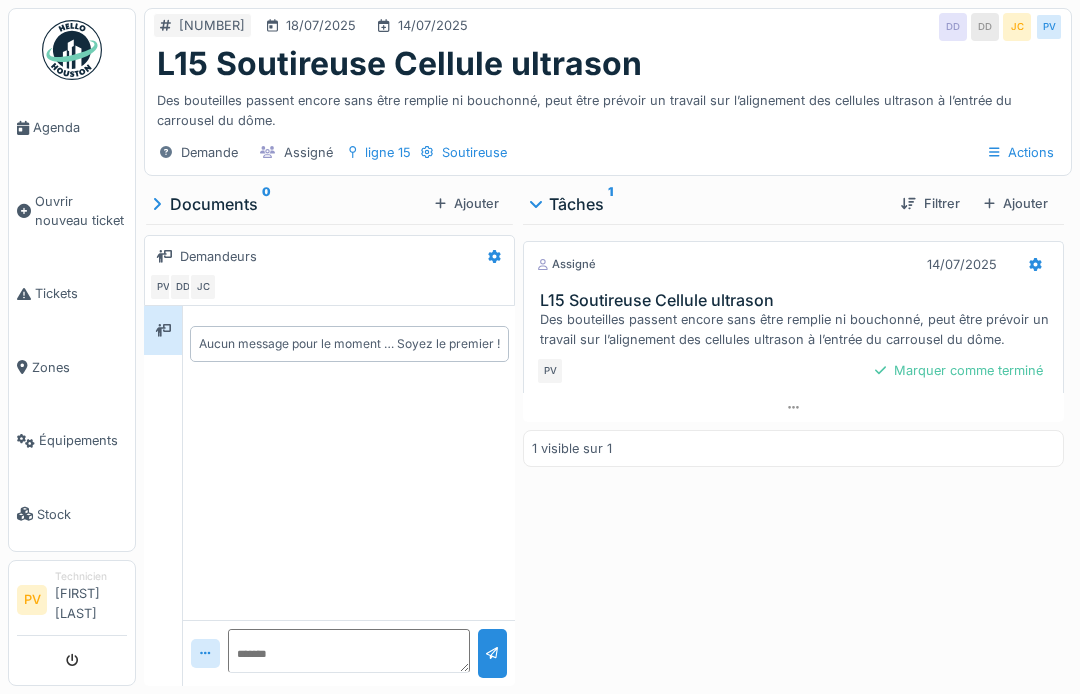 click on "Agenda" at bounding box center (80, 127) 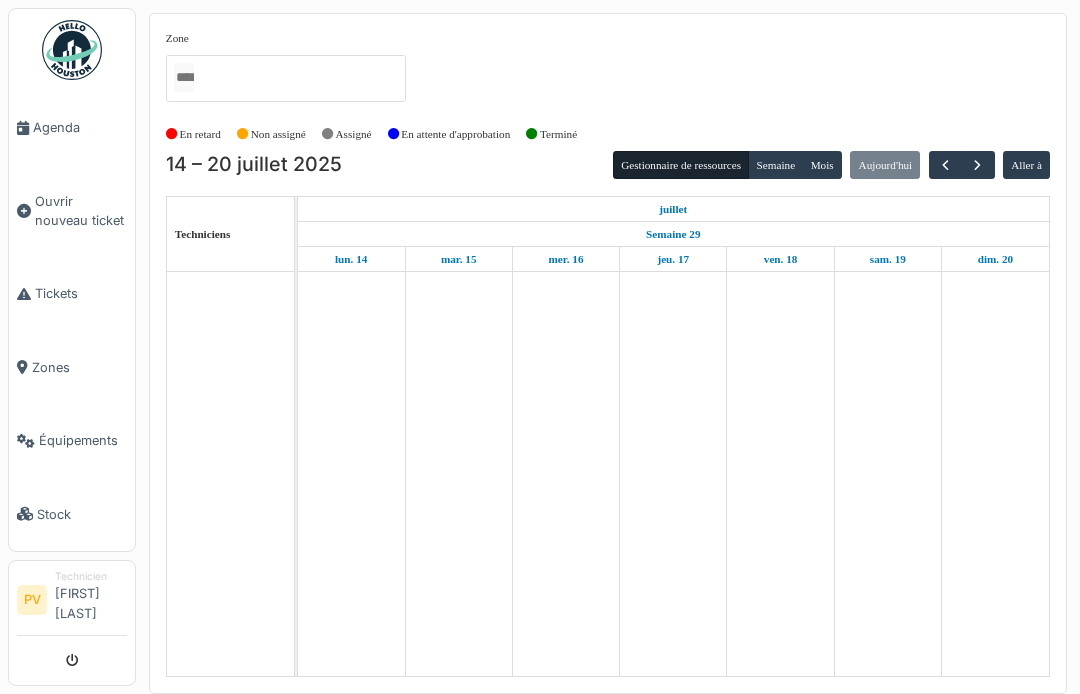 scroll, scrollTop: 0, scrollLeft: 0, axis: both 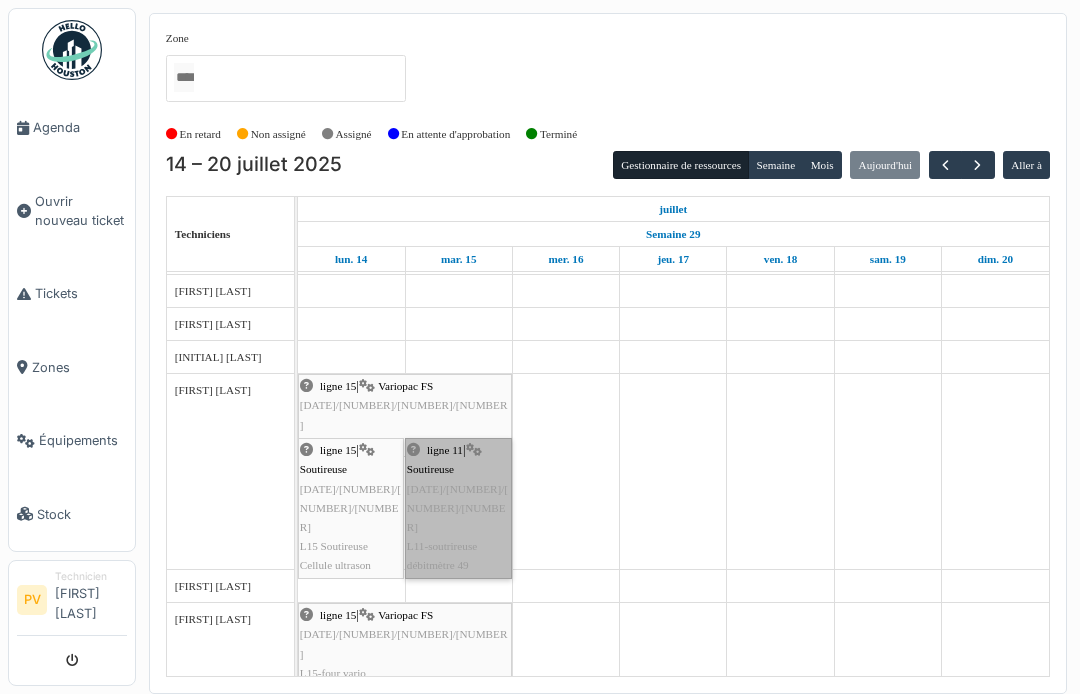 click on "ligne 11
|     Soutireuse
2025/07/63/01077
L11-soutrireuse débitmètre 49" at bounding box center (458, 508) 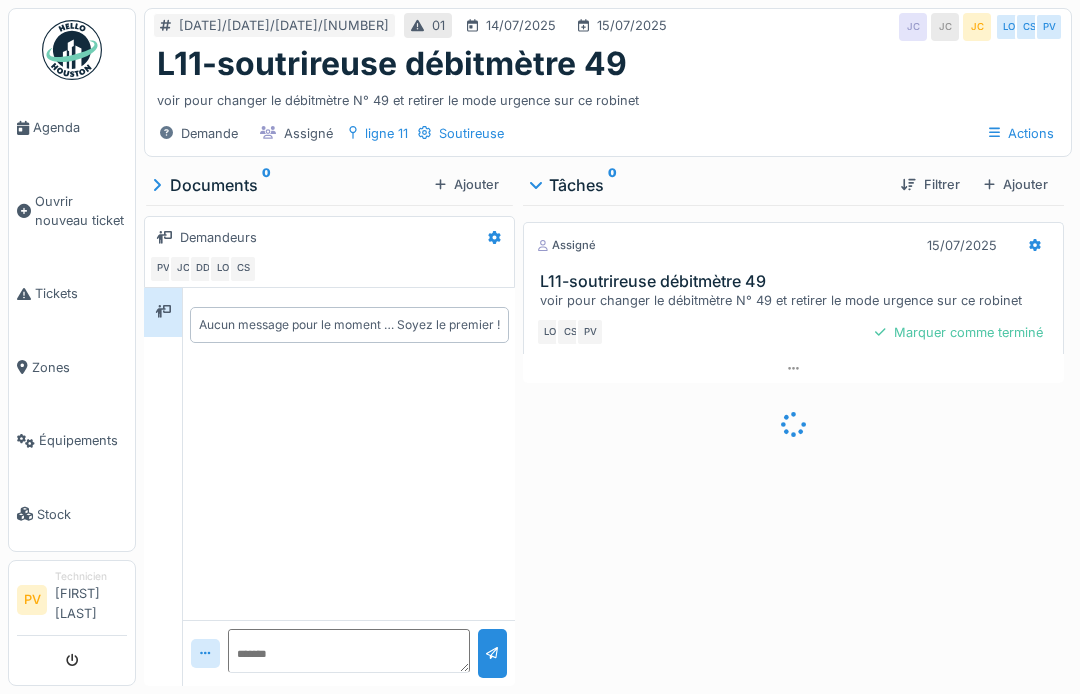 scroll, scrollTop: 0, scrollLeft: 0, axis: both 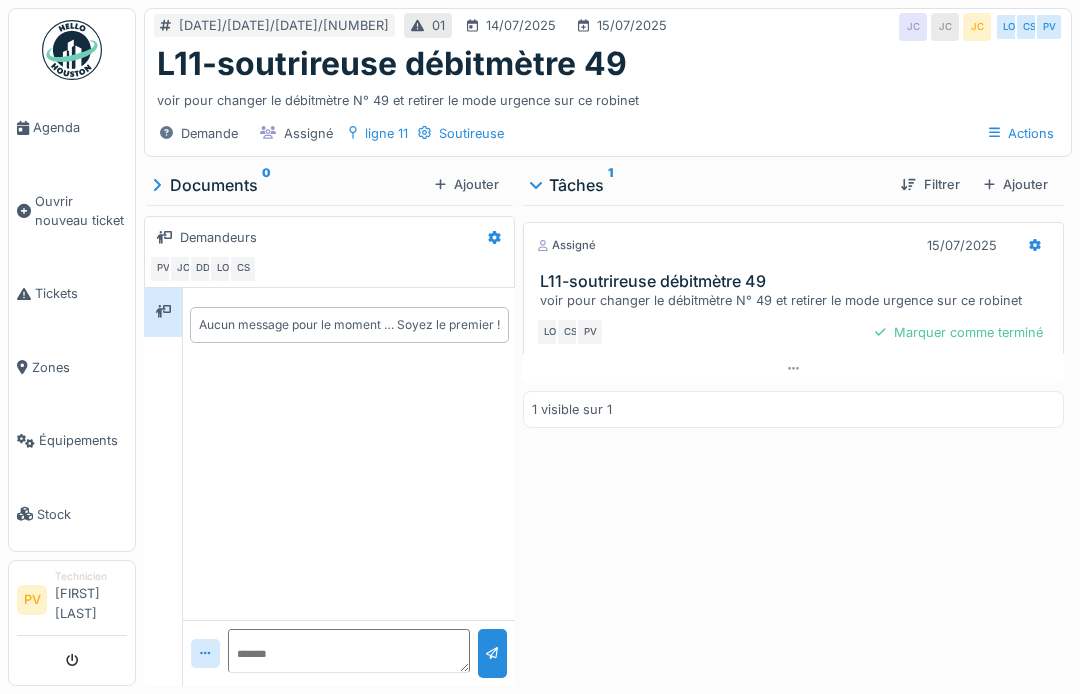click on "Agenda" at bounding box center (80, 127) 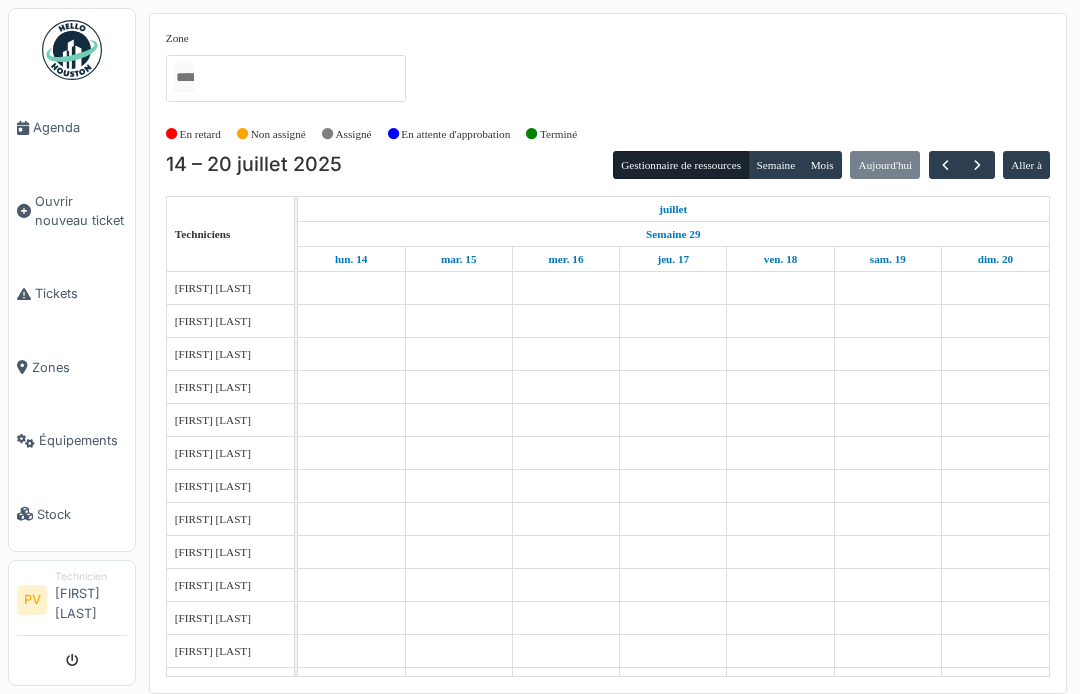 scroll, scrollTop: 0, scrollLeft: 0, axis: both 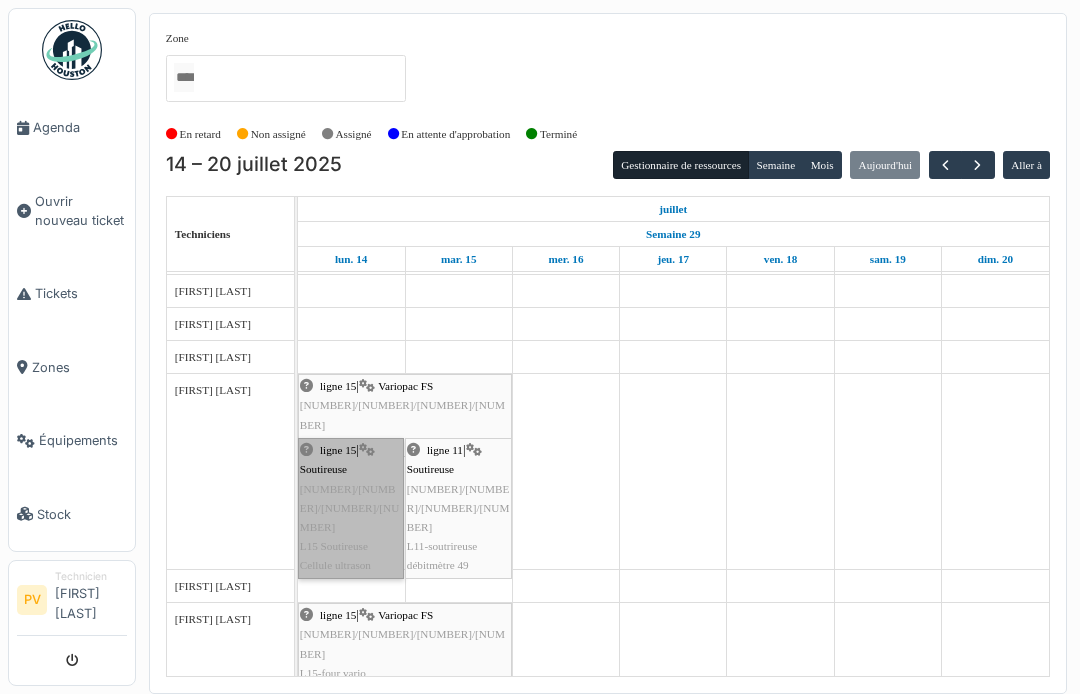 click on "ligne 15
|     Soutireuse
2025/07/63/01071
L15 Soutireuse Cellule ultrason" at bounding box center (351, 508) 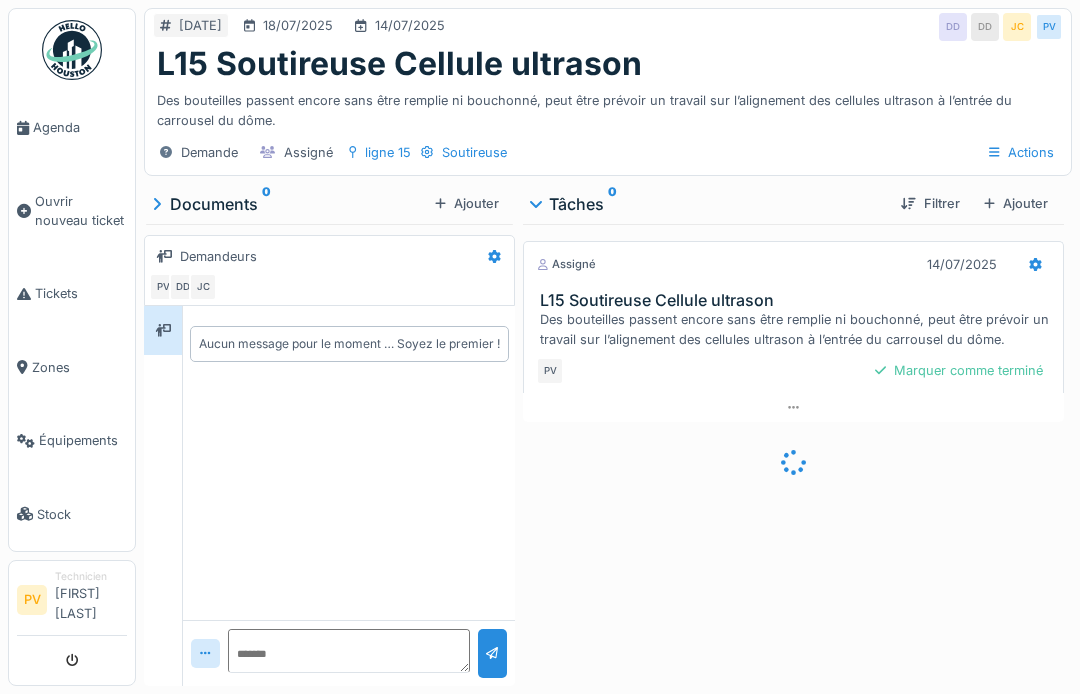 scroll, scrollTop: 0, scrollLeft: 0, axis: both 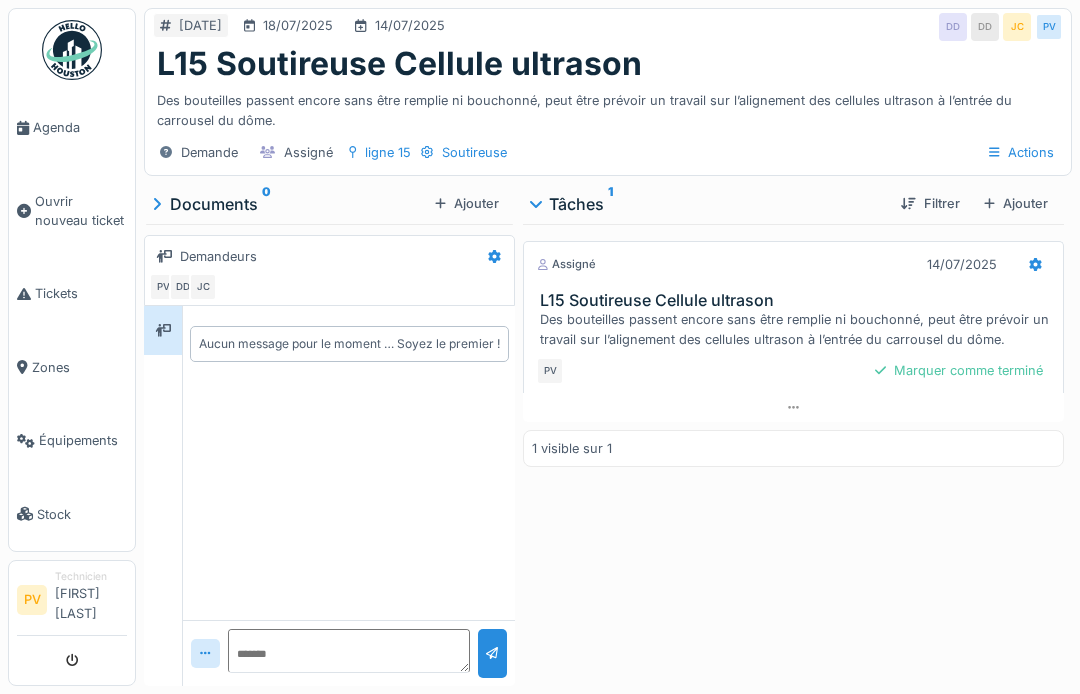 click on "Agenda" at bounding box center (80, 127) 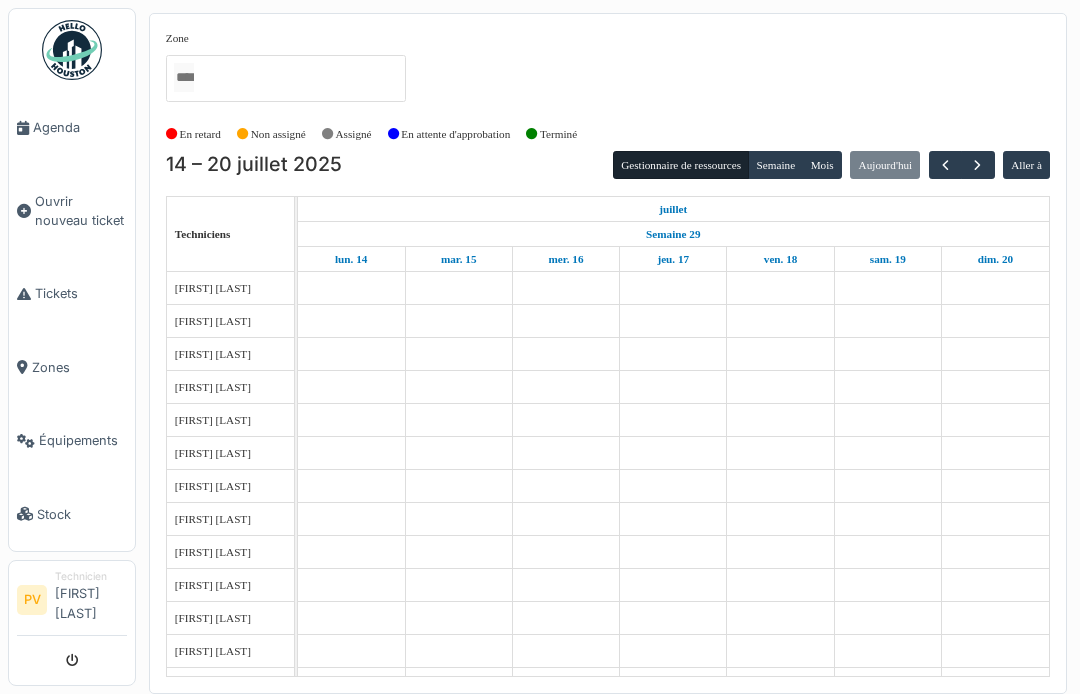 scroll, scrollTop: 0, scrollLeft: 0, axis: both 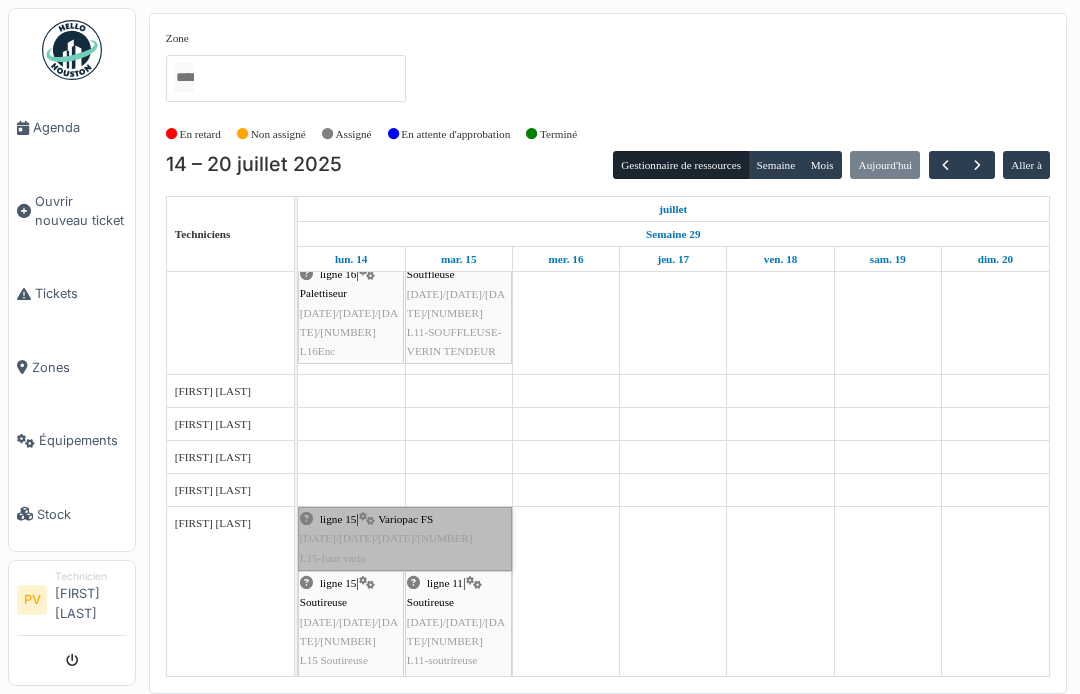 click on "ligne 15
|     Variopac FS
2025/07/63/01082
L15-four vario" at bounding box center (405, 539) 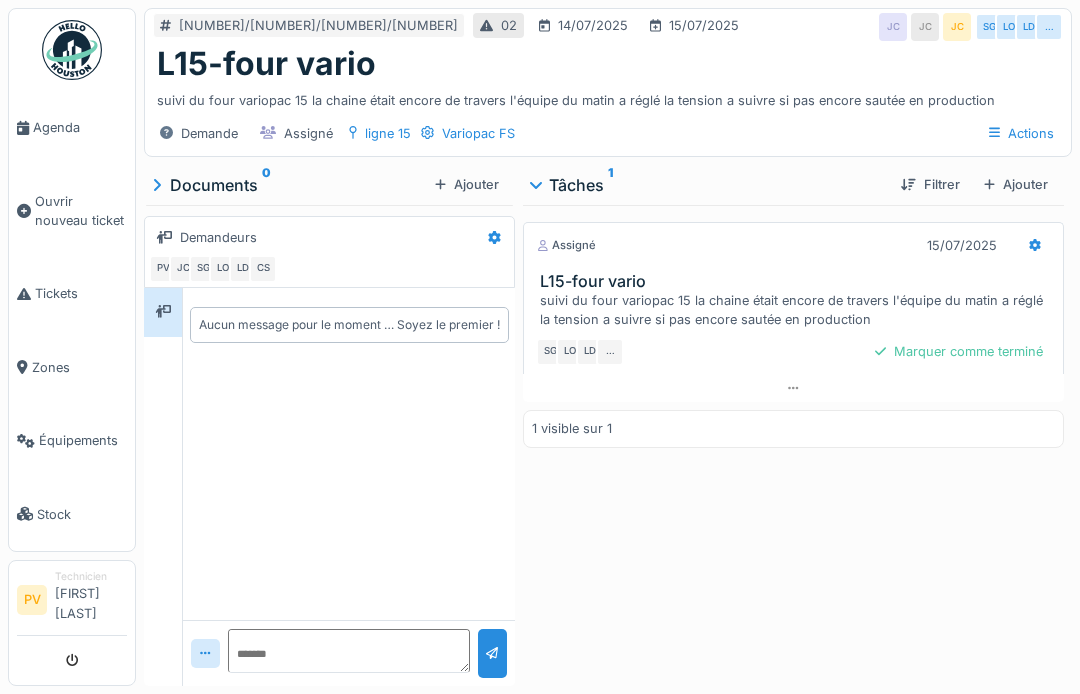 scroll, scrollTop: 0, scrollLeft: 0, axis: both 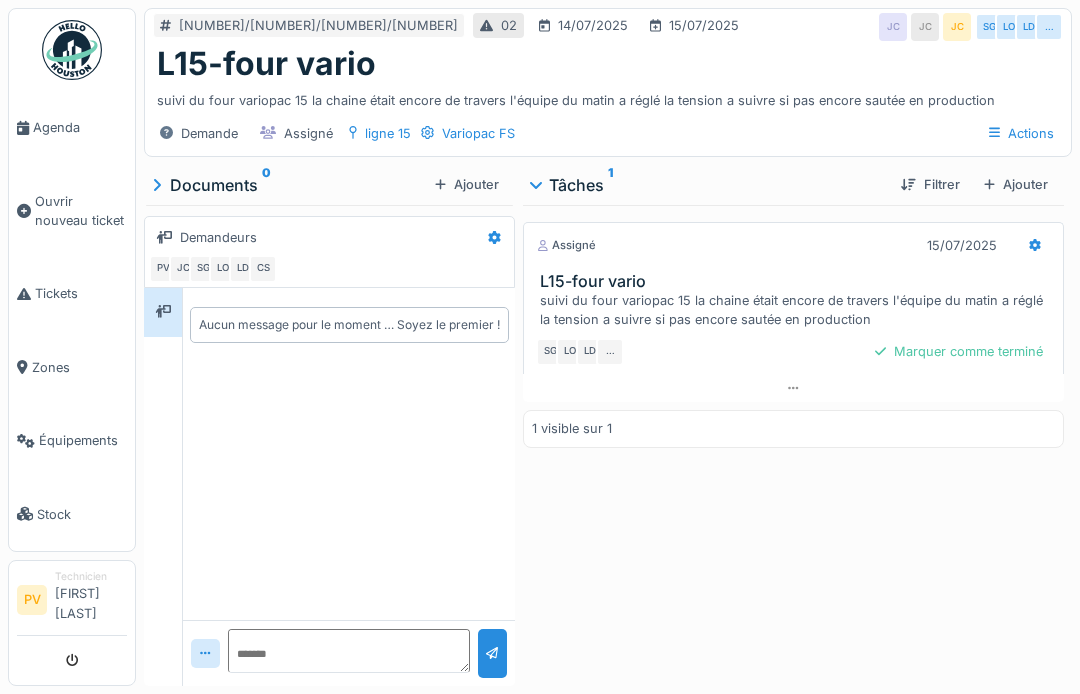 click on "Agenda" at bounding box center (80, 127) 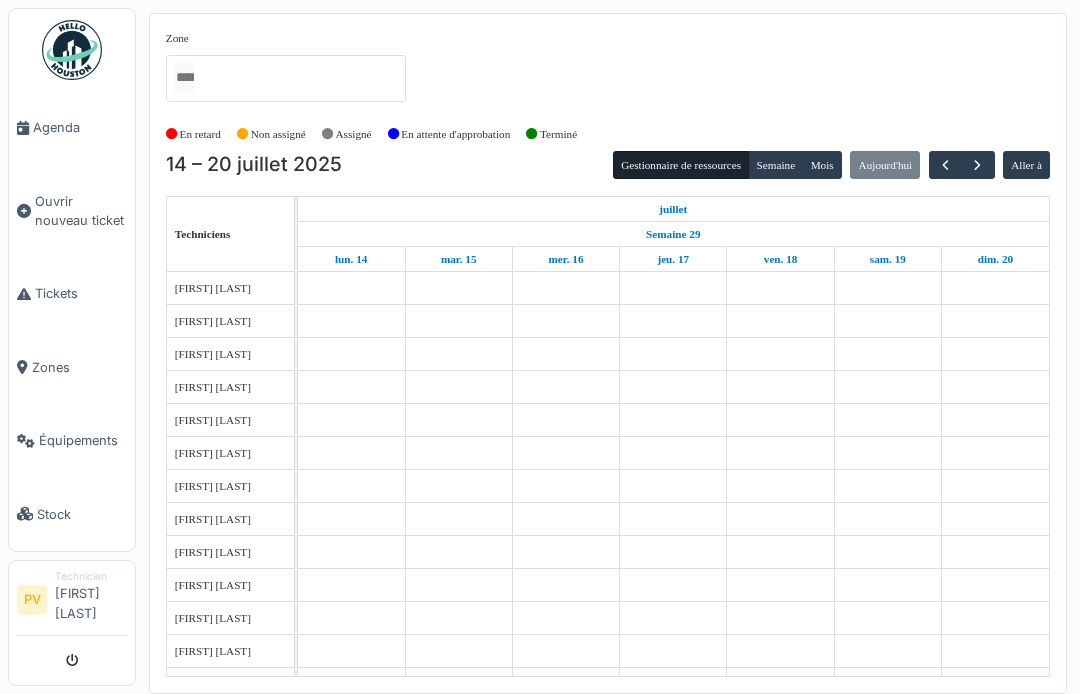 scroll, scrollTop: 0, scrollLeft: 0, axis: both 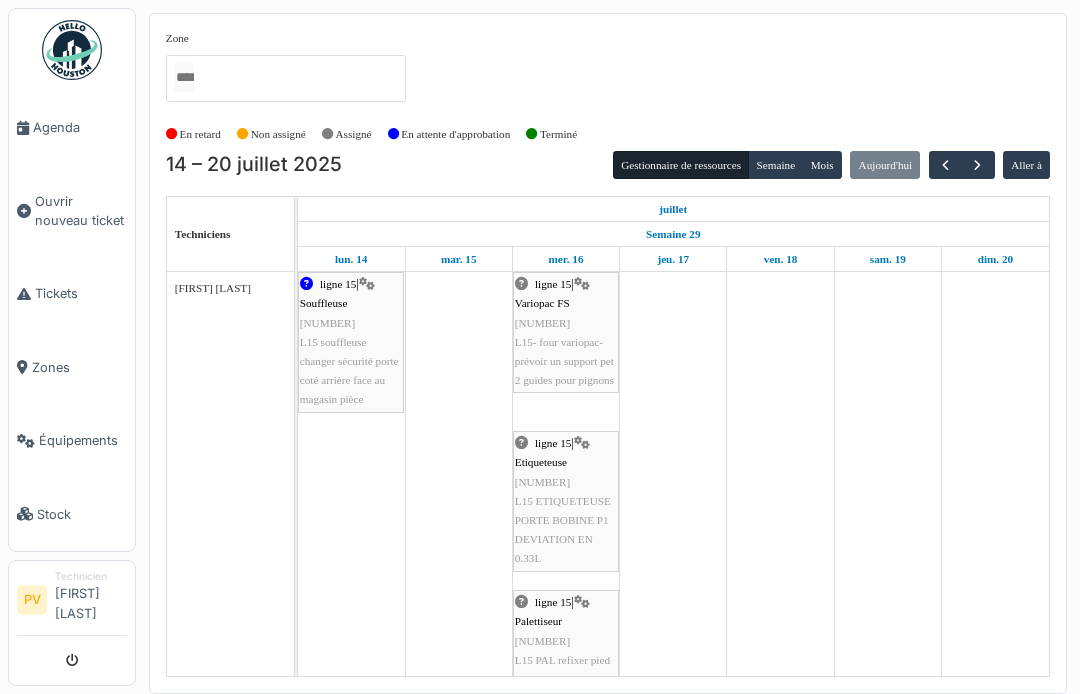 click on "Agenda" at bounding box center (80, 127) 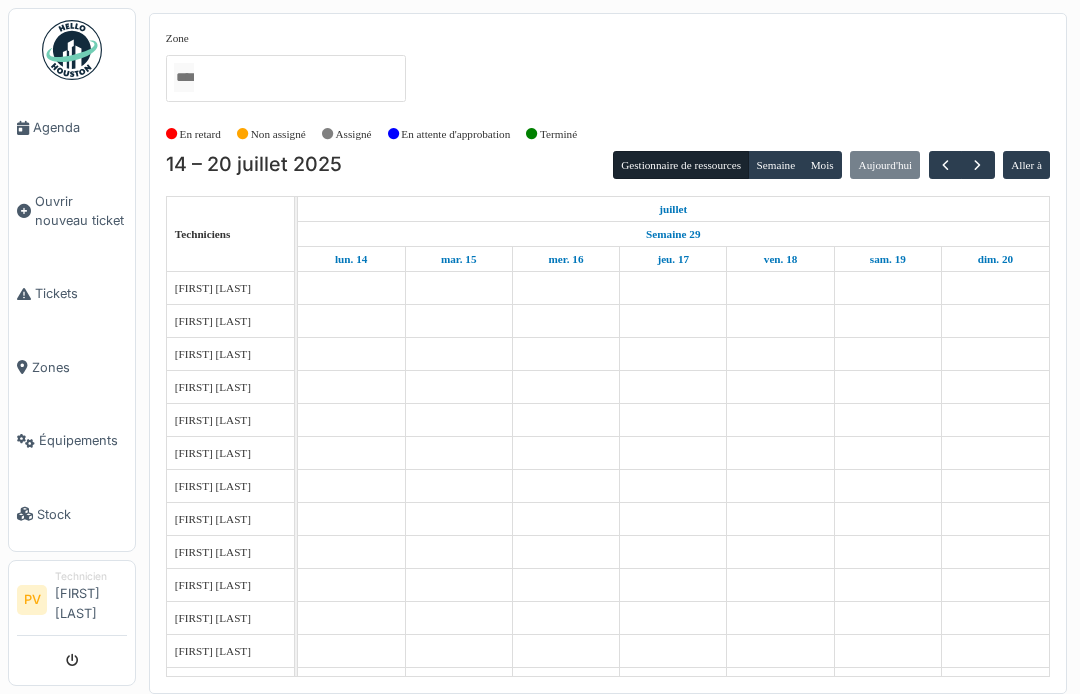 scroll, scrollTop: 0, scrollLeft: 0, axis: both 